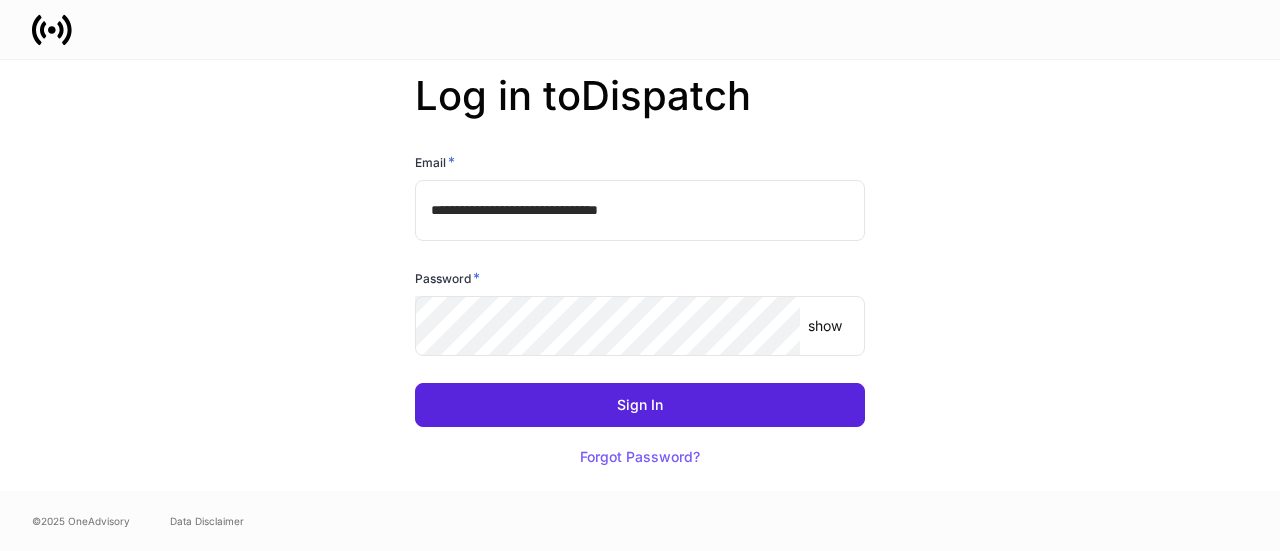 scroll, scrollTop: 0, scrollLeft: 0, axis: both 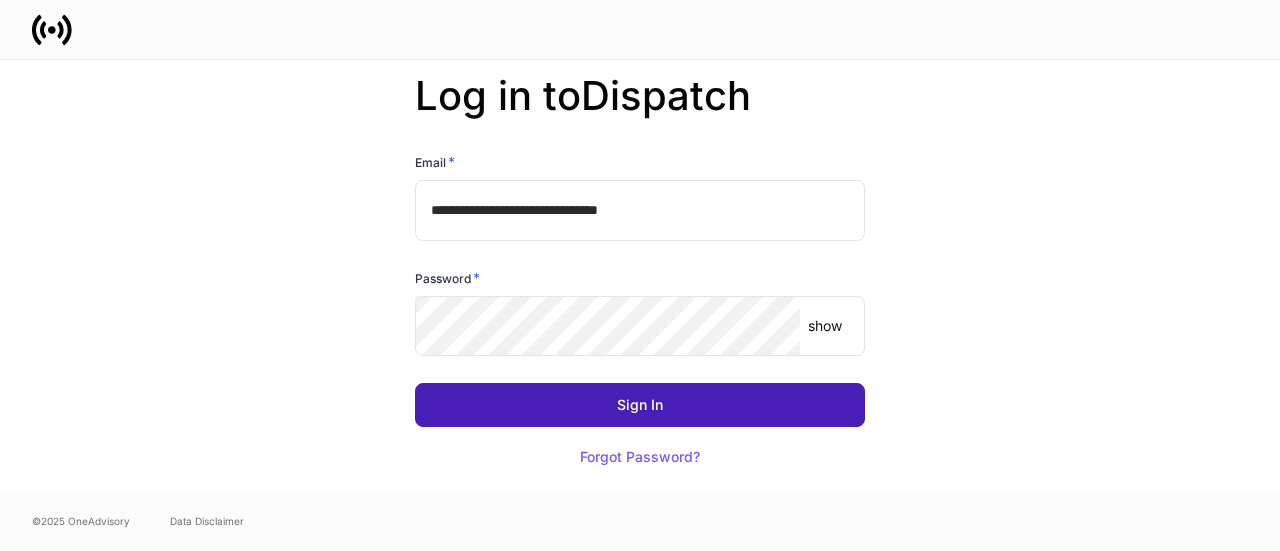 click on "Sign In" at bounding box center [640, 405] 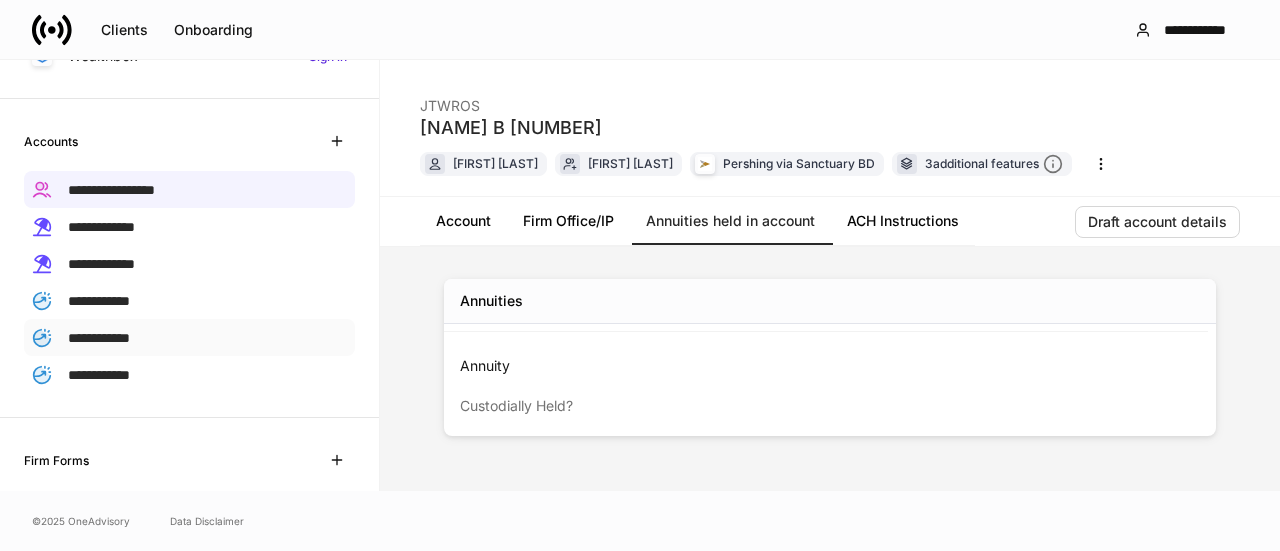 scroll, scrollTop: 400, scrollLeft: 0, axis: vertical 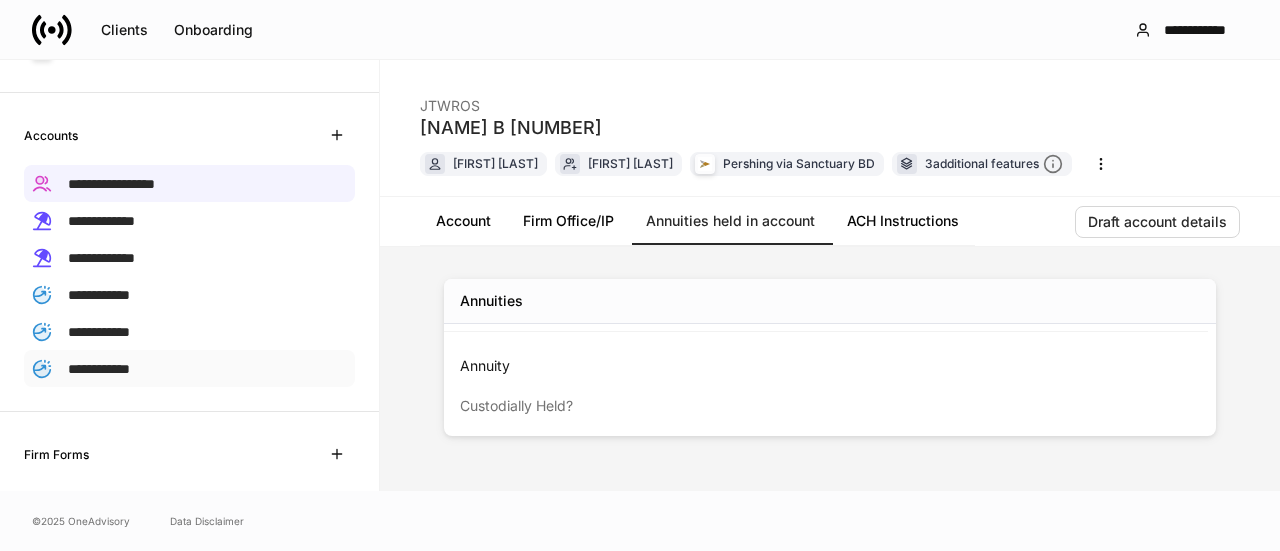 click on "**********" at bounding box center [99, 369] 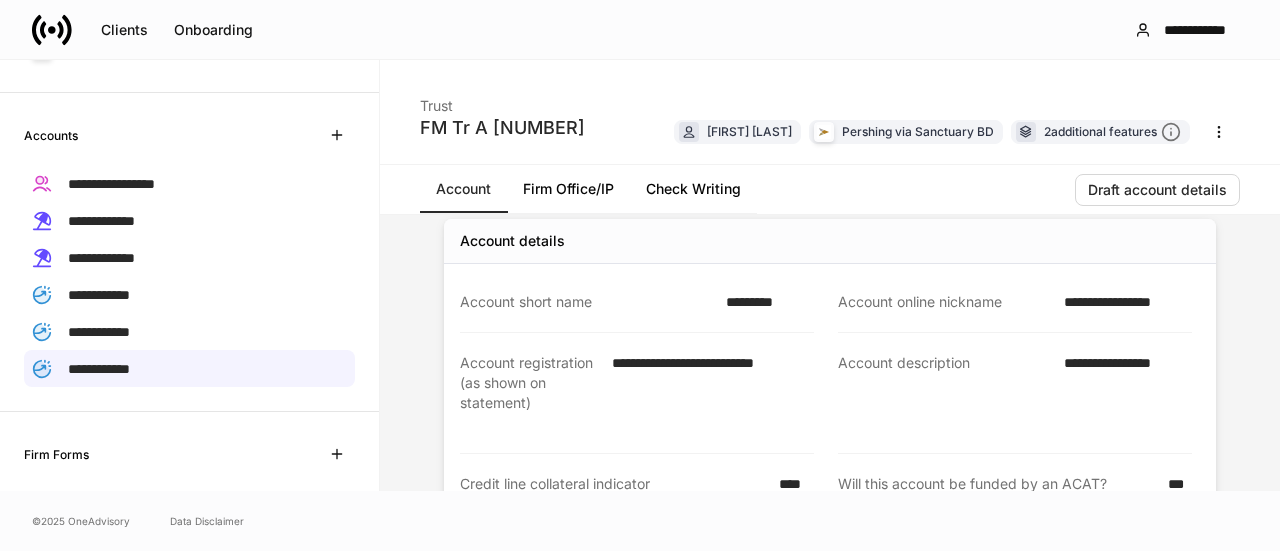 scroll, scrollTop: 0, scrollLeft: 0, axis: both 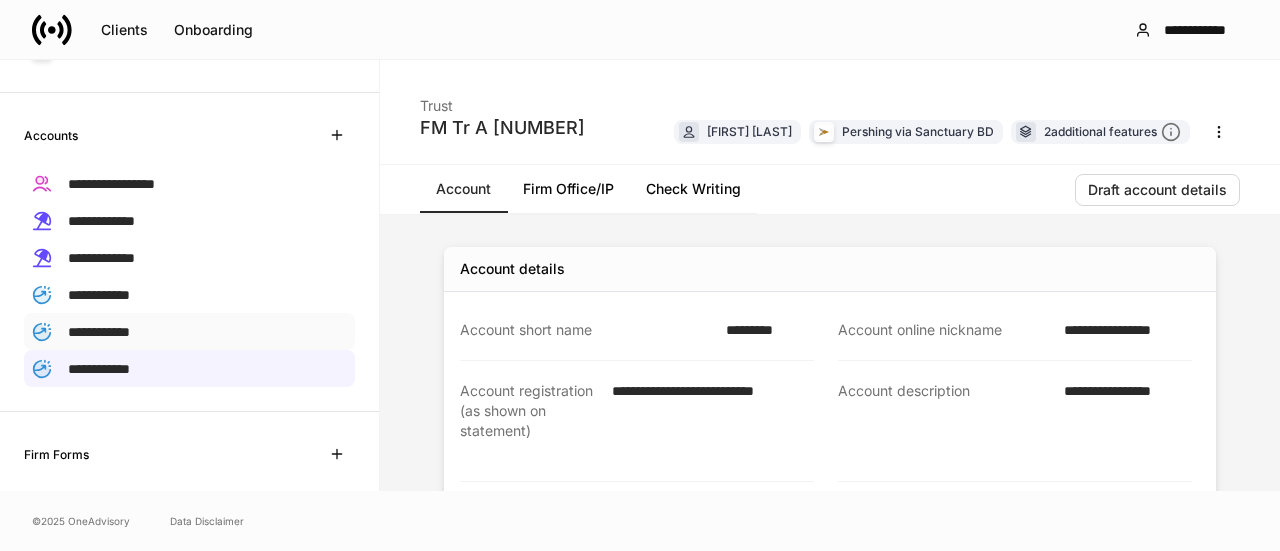 click on "**********" at bounding box center [189, 331] 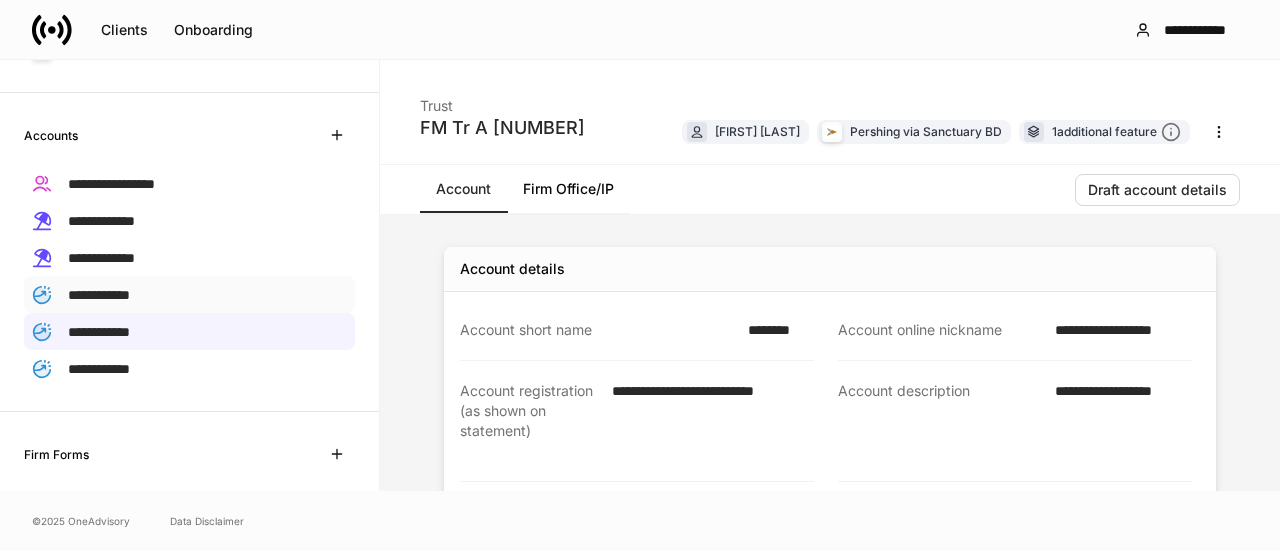 click on "**********" at bounding box center (189, 294) 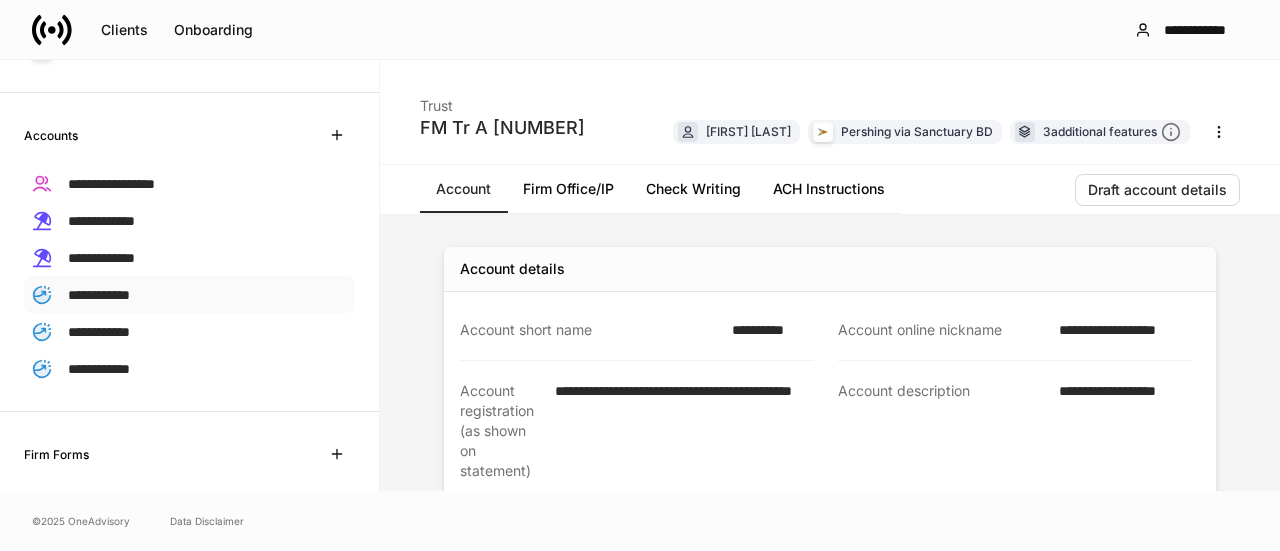 click on "**********" at bounding box center [99, 295] 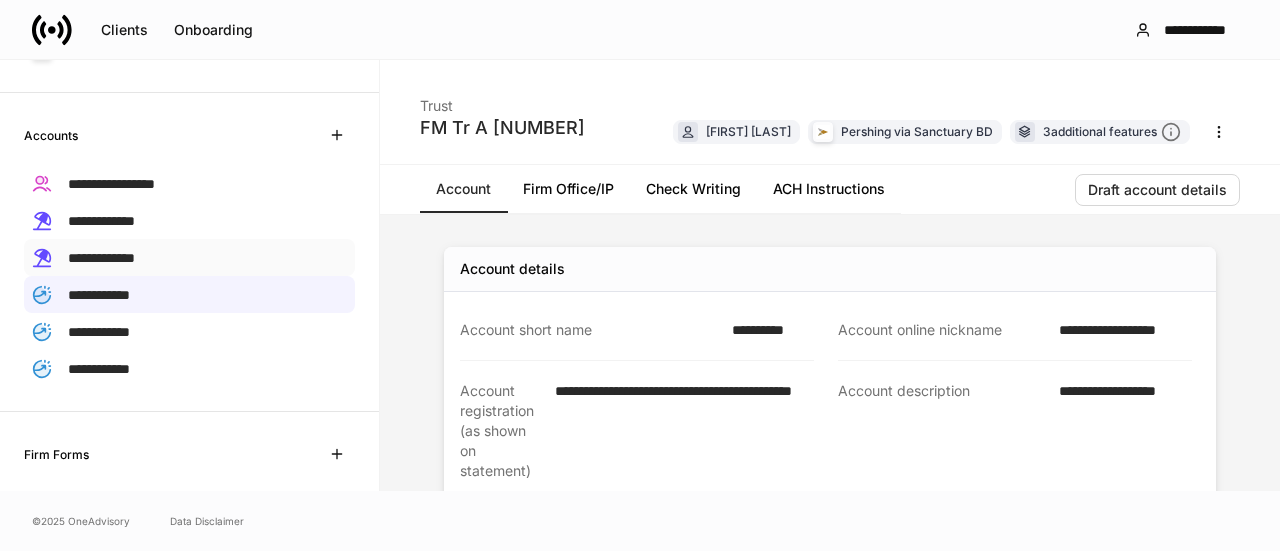click on "**********" at bounding box center [101, 258] 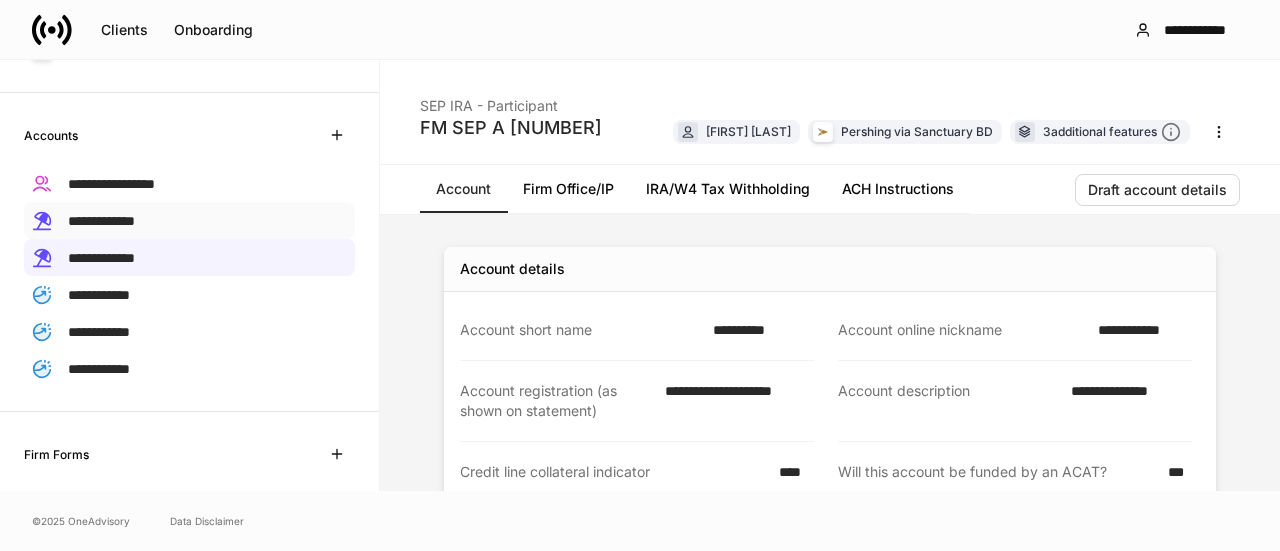 click on "**********" at bounding box center (101, 221) 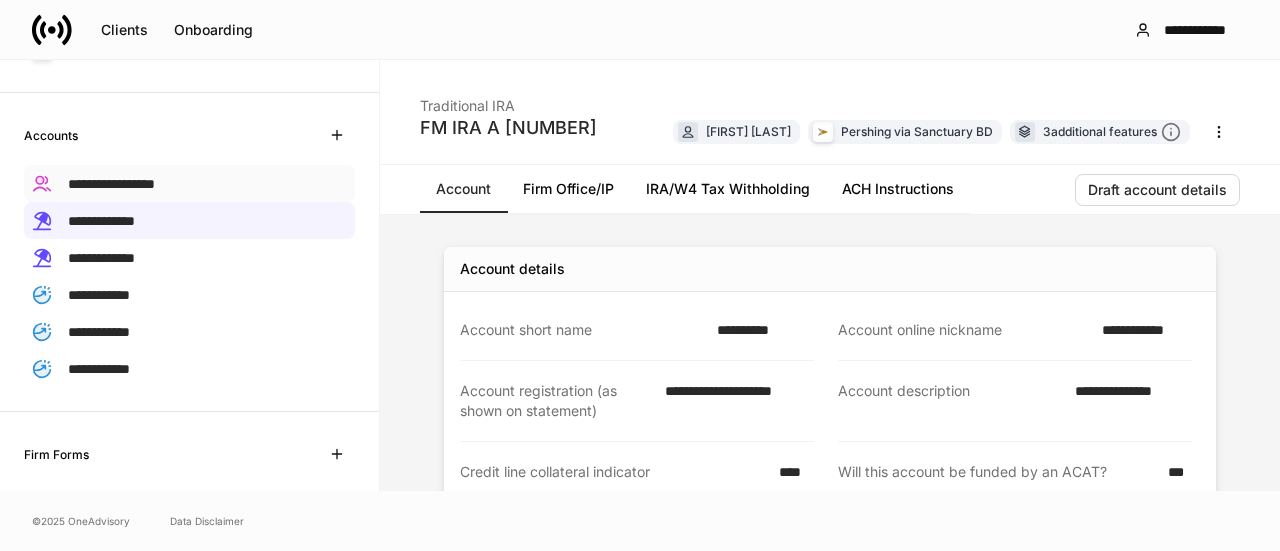 click on "**********" at bounding box center [111, 184] 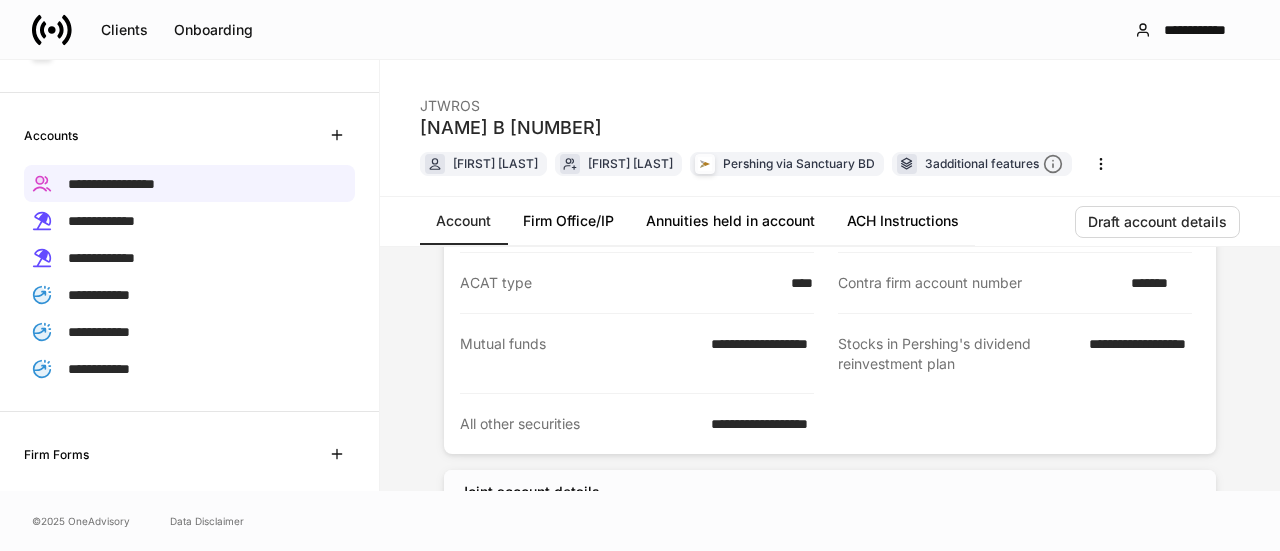 scroll, scrollTop: 0, scrollLeft: 0, axis: both 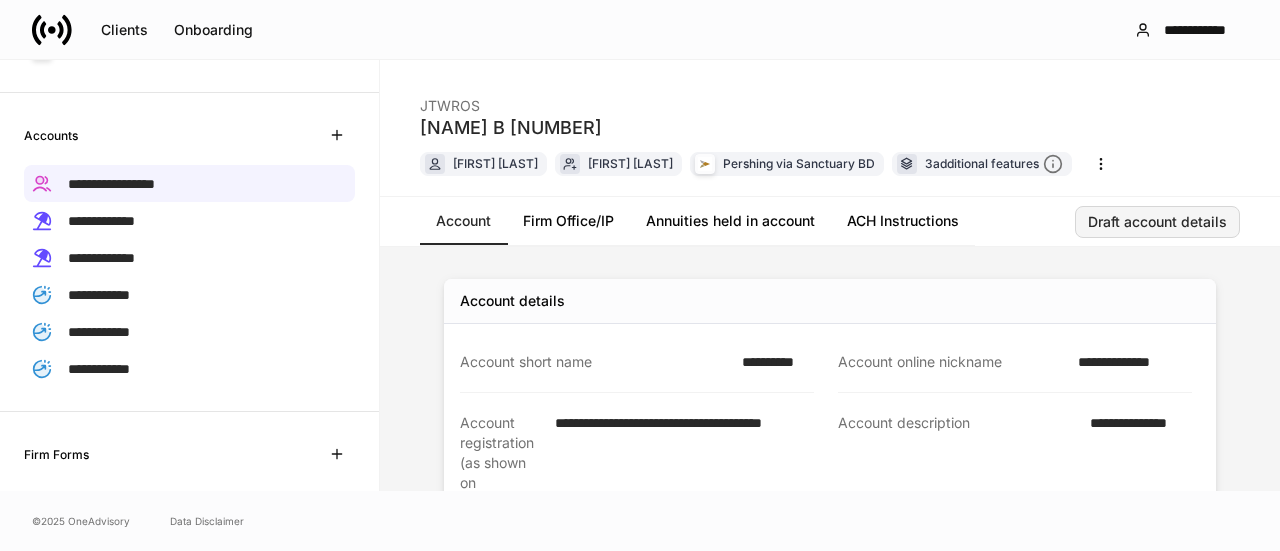 click on "Draft account details" at bounding box center (1157, 222) 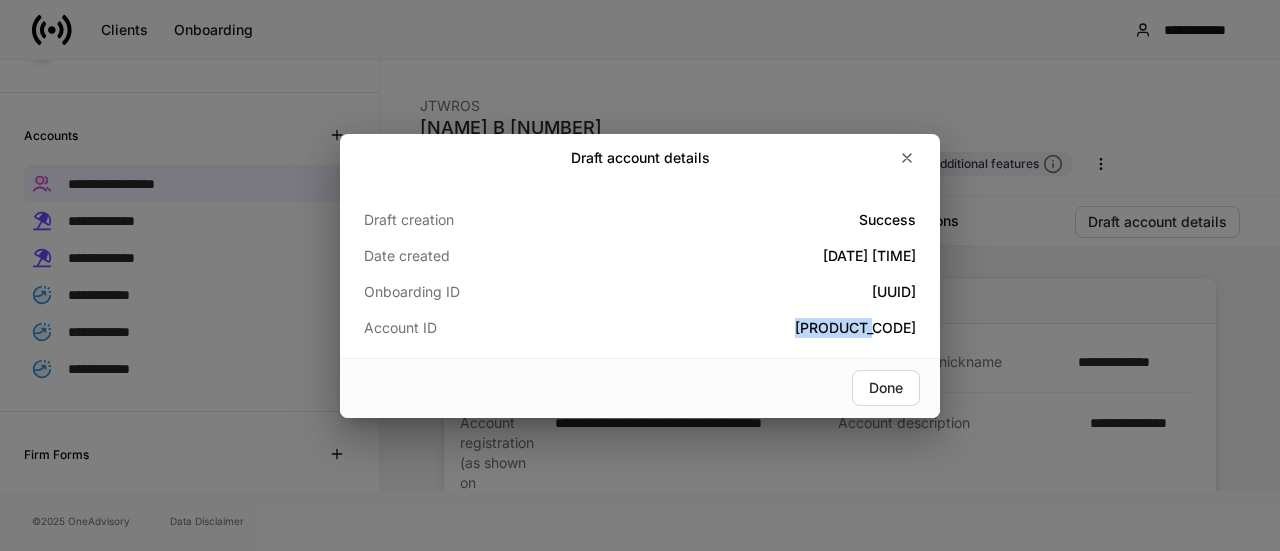 drag, startPoint x: 924, startPoint y: 319, endPoint x: 837, endPoint y: 329, distance: 87.57283 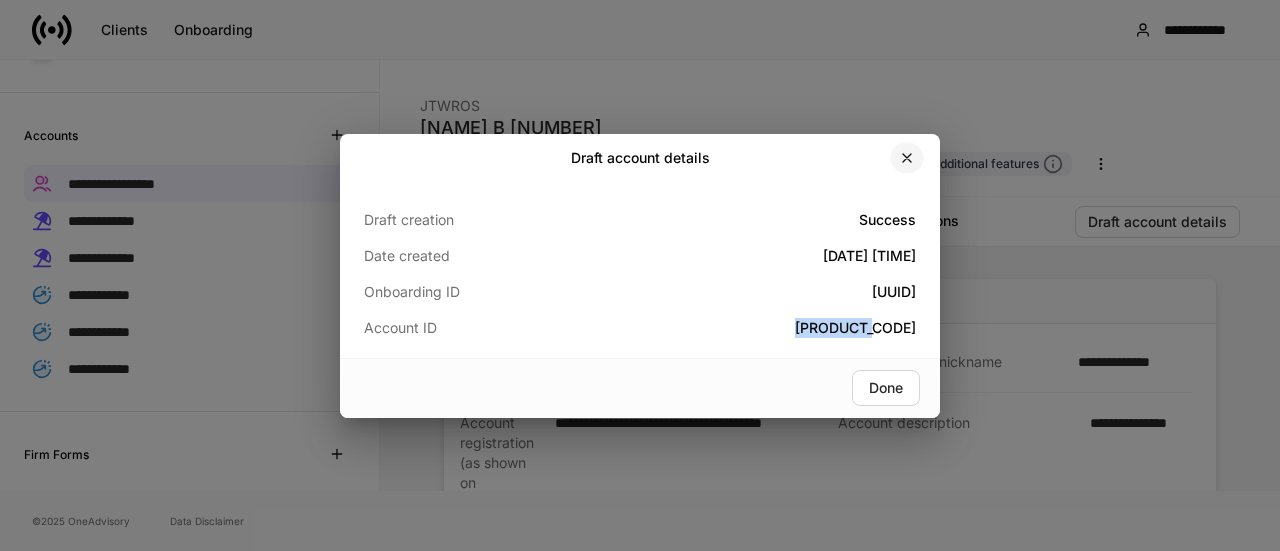 drag, startPoint x: 910, startPoint y: 152, endPoint x: 886, endPoint y: 157, distance: 24.5153 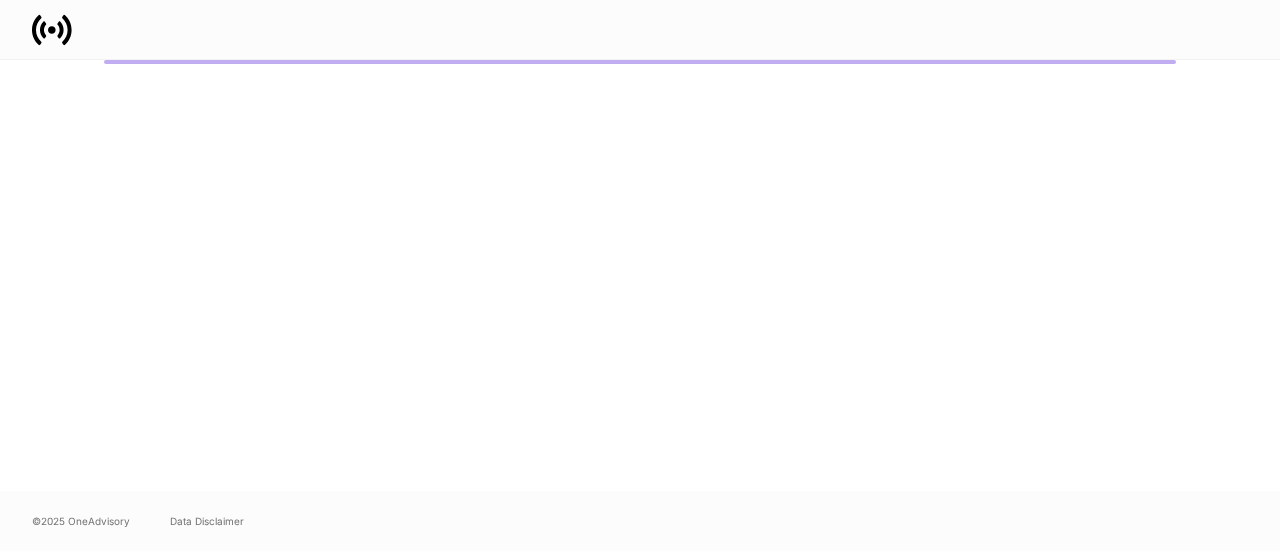 scroll, scrollTop: 0, scrollLeft: 0, axis: both 